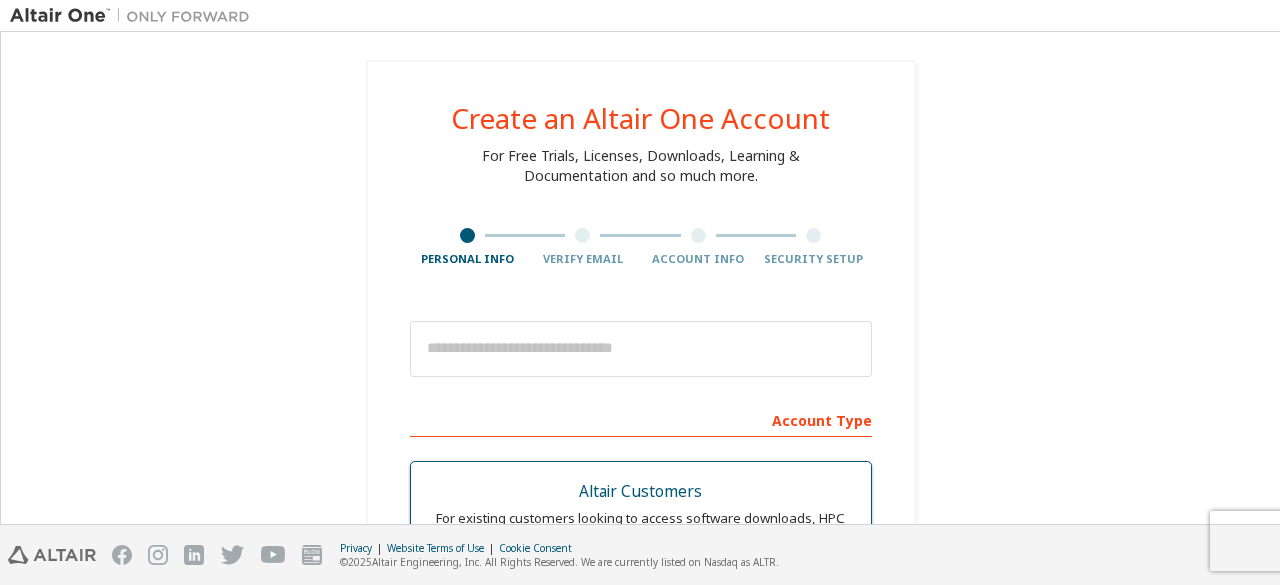 scroll, scrollTop: 0, scrollLeft: 0, axis: both 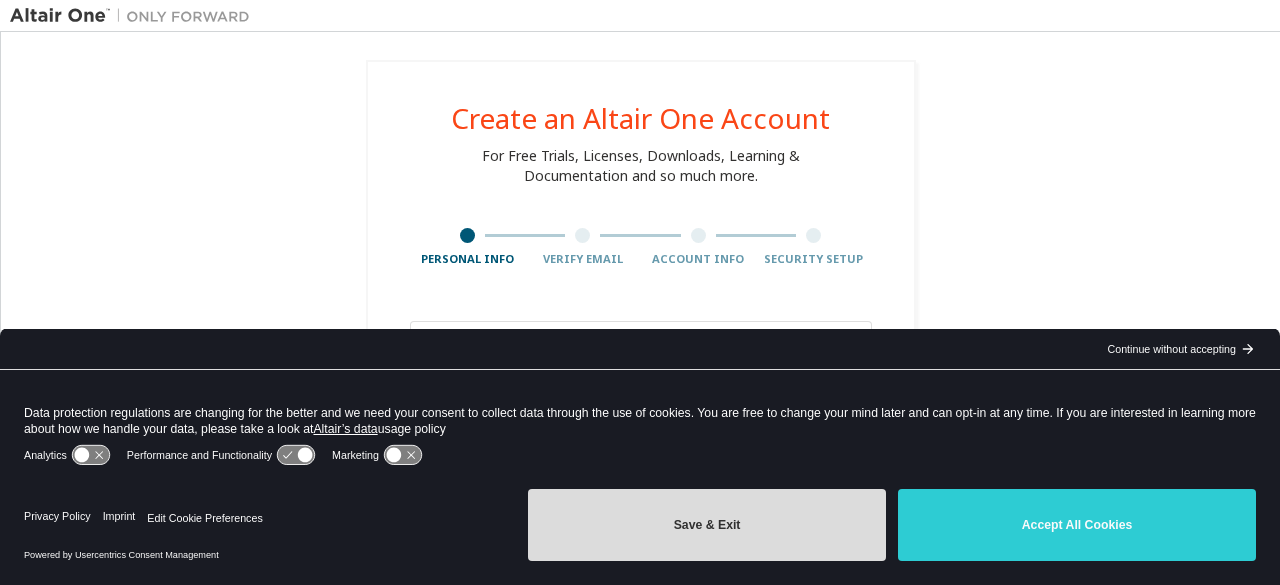 click on "Save & Exit" at bounding box center (707, 525) 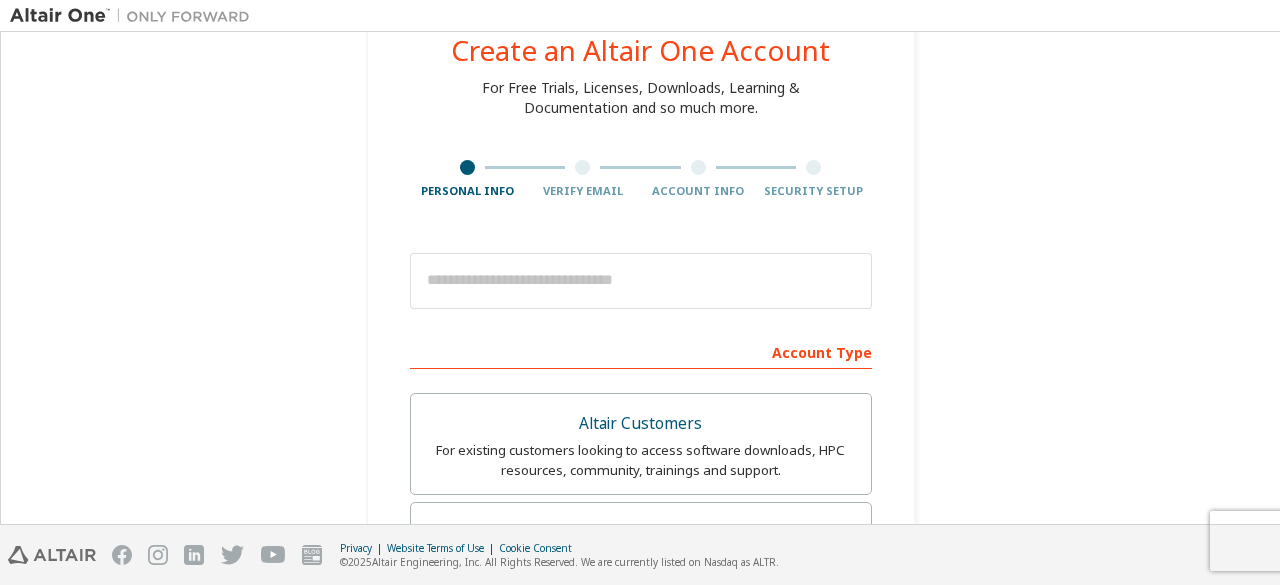 scroll, scrollTop: 100, scrollLeft: 0, axis: vertical 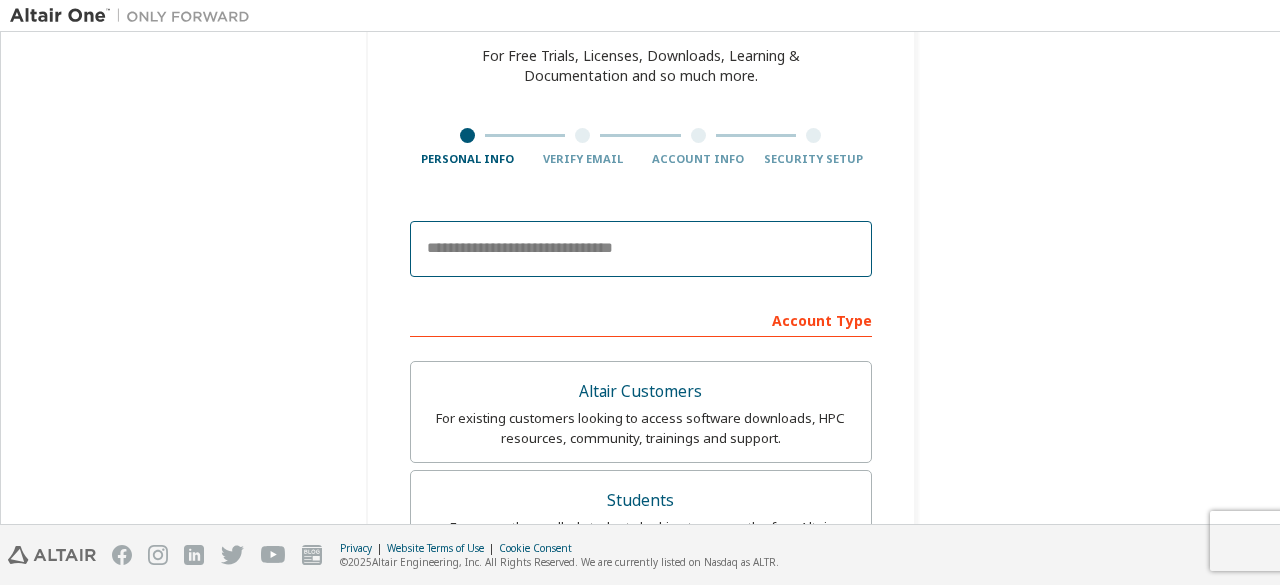click at bounding box center (641, 249) 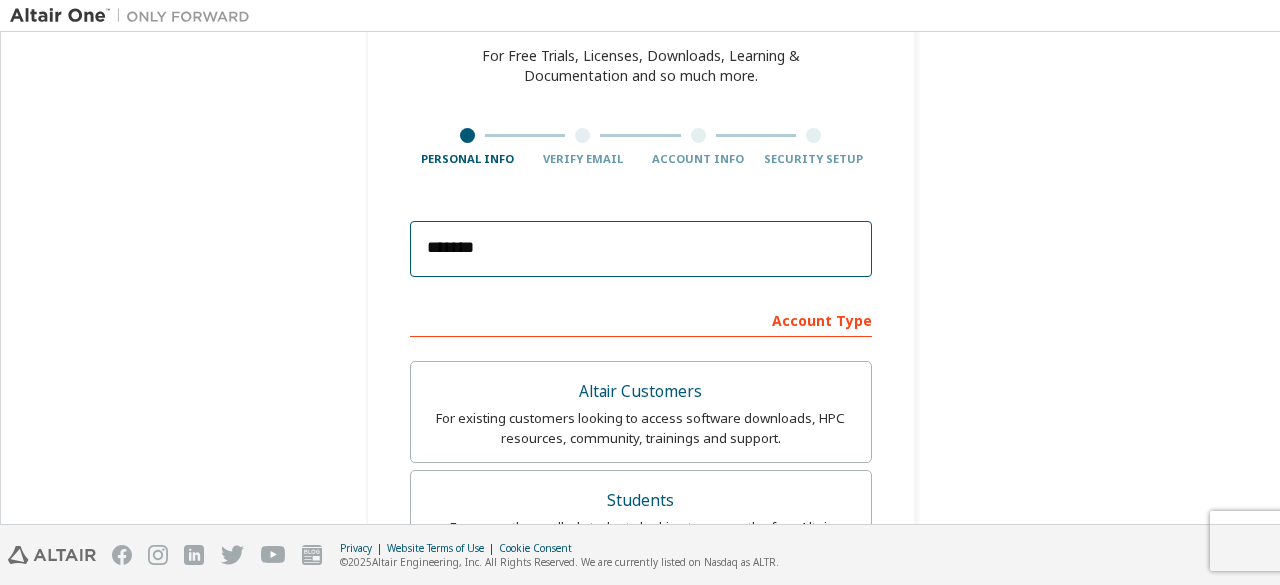 paste on "*" 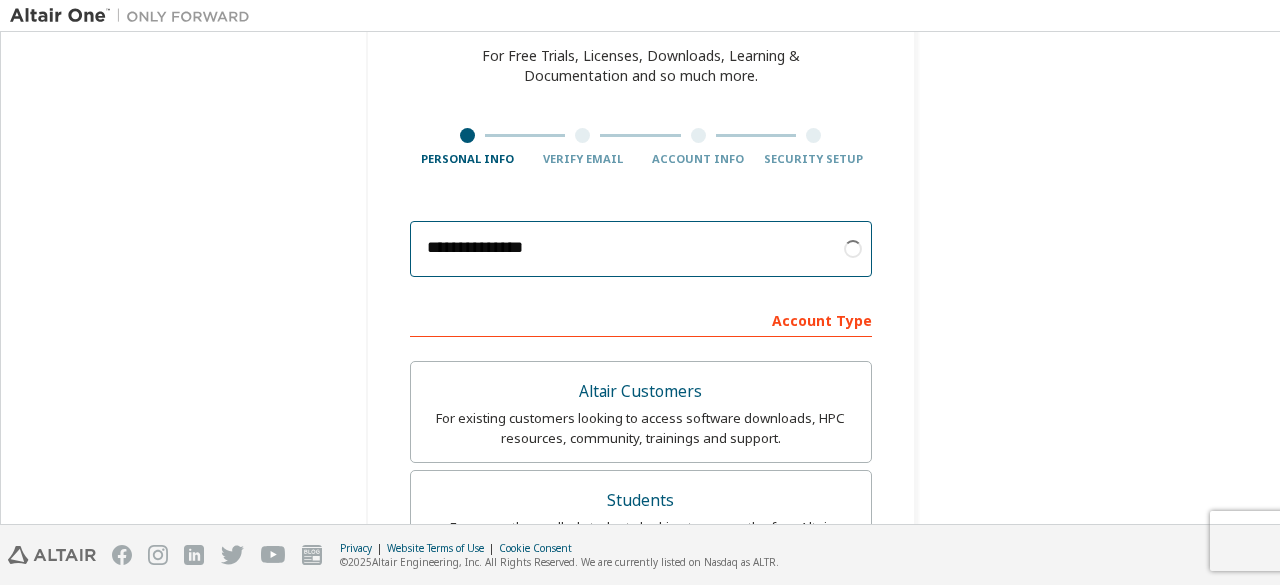 type on "**********" 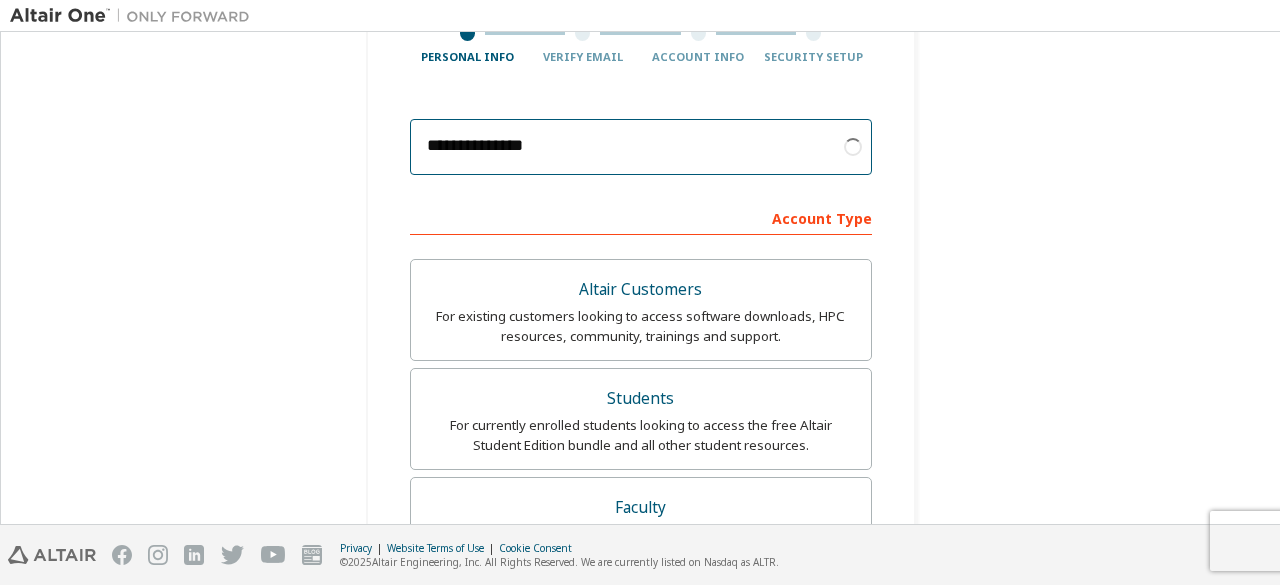 scroll, scrollTop: 300, scrollLeft: 0, axis: vertical 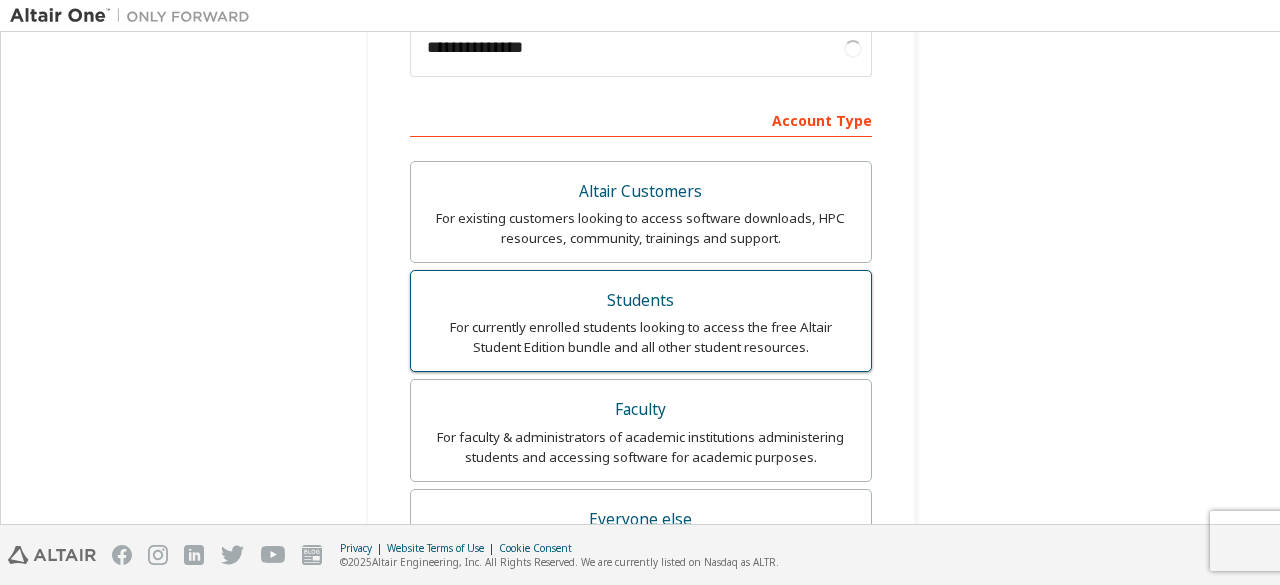 click on "For currently enrolled students looking to access the free Altair Student Edition bundle and all other student resources." at bounding box center (641, 337) 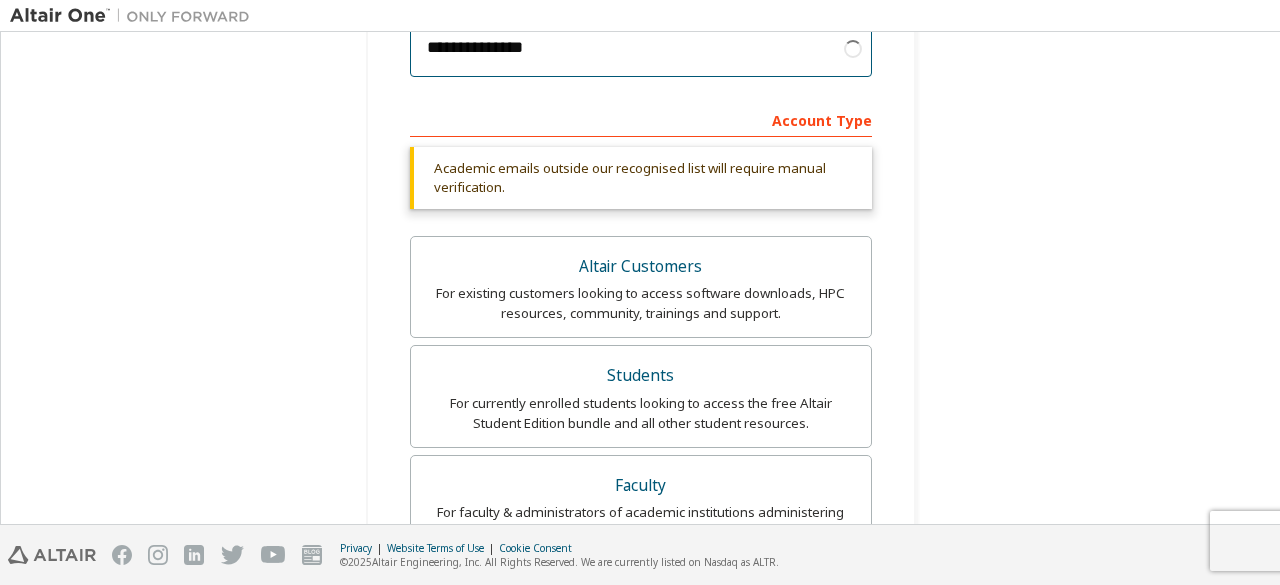 drag, startPoint x: 596, startPoint y: 56, endPoint x: 358, endPoint y: 56, distance: 238 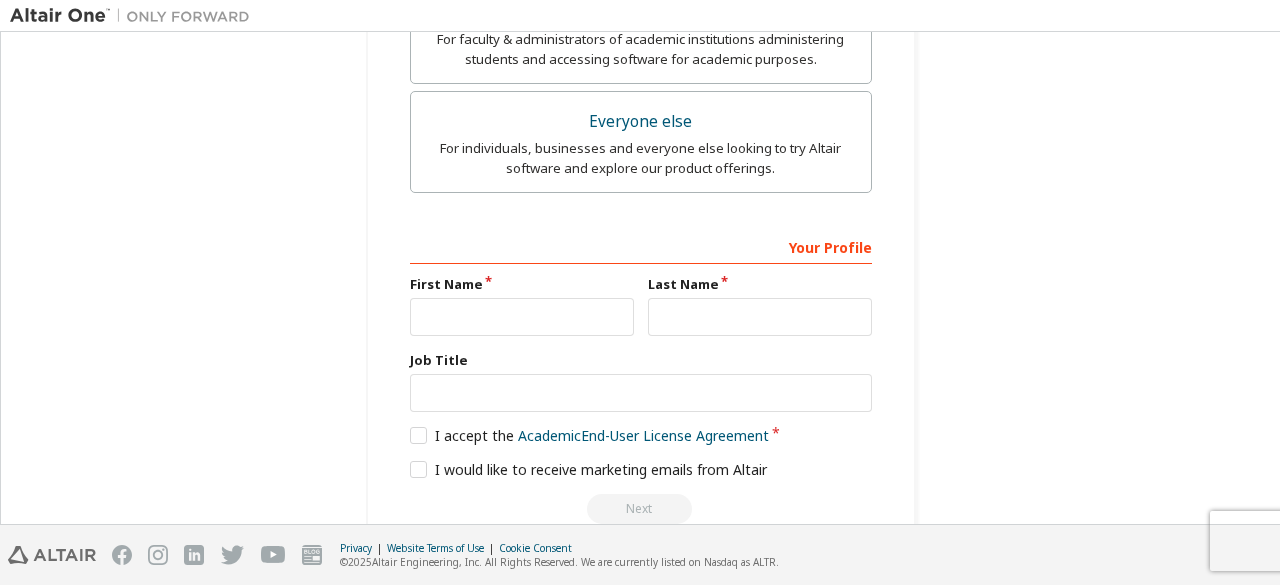 scroll, scrollTop: 700, scrollLeft: 0, axis: vertical 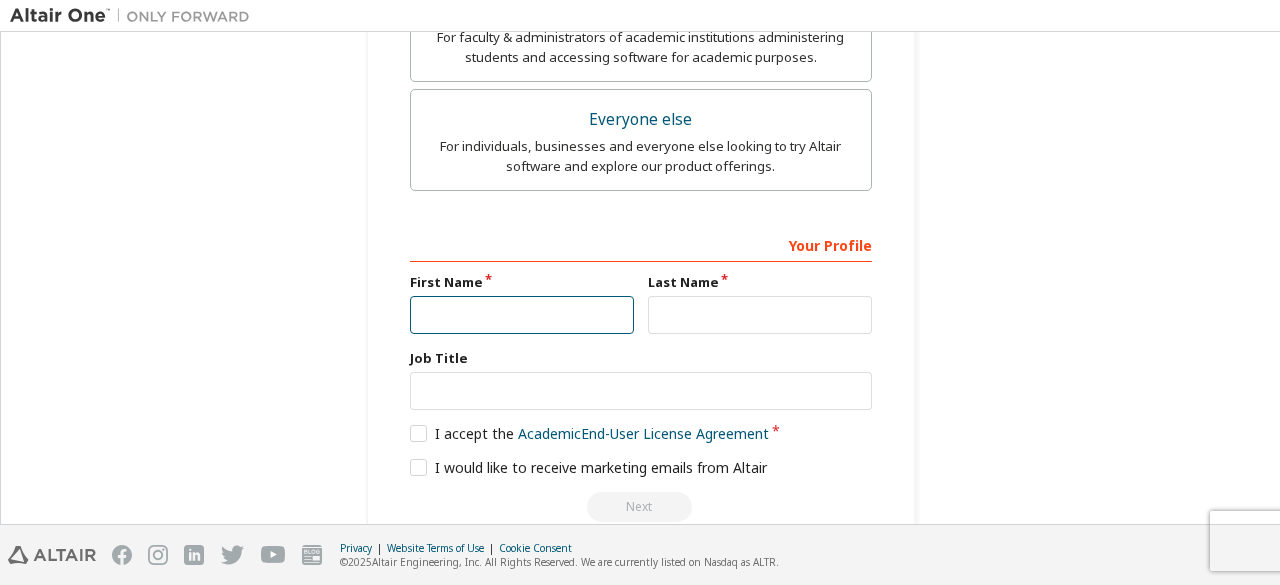 click at bounding box center [522, 315] 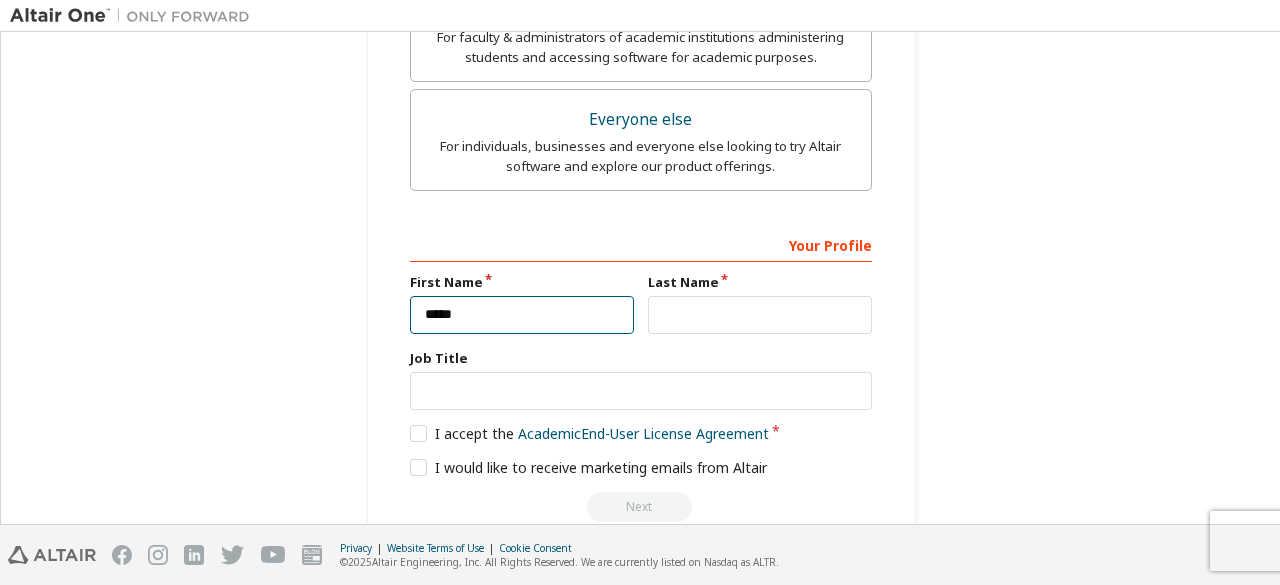 type on "*****" 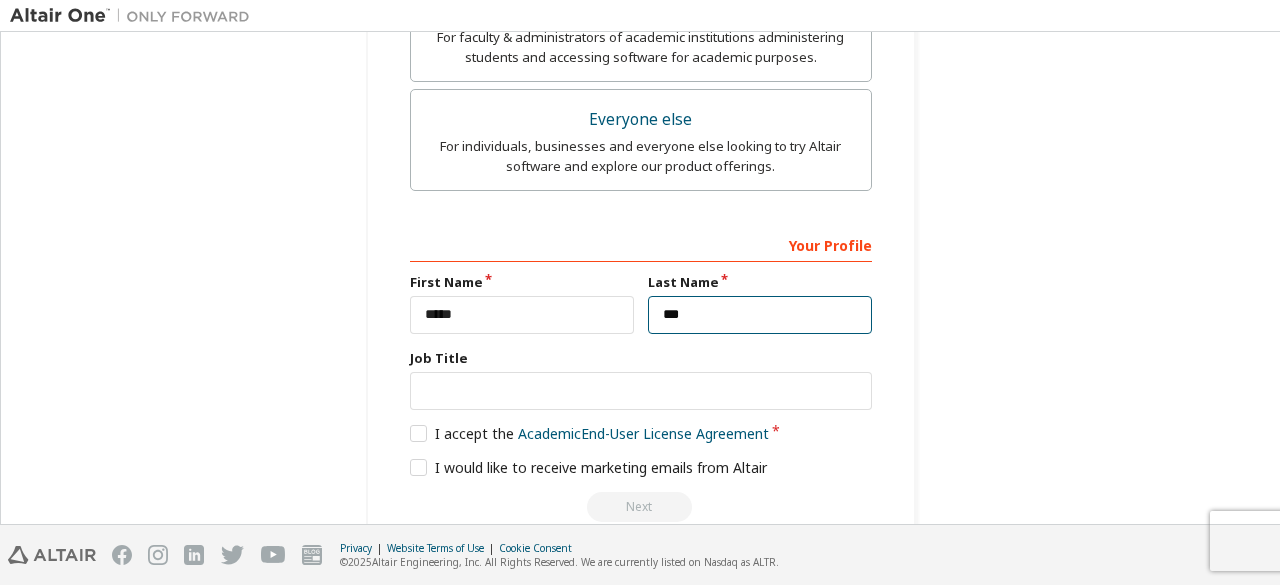 type on "***" 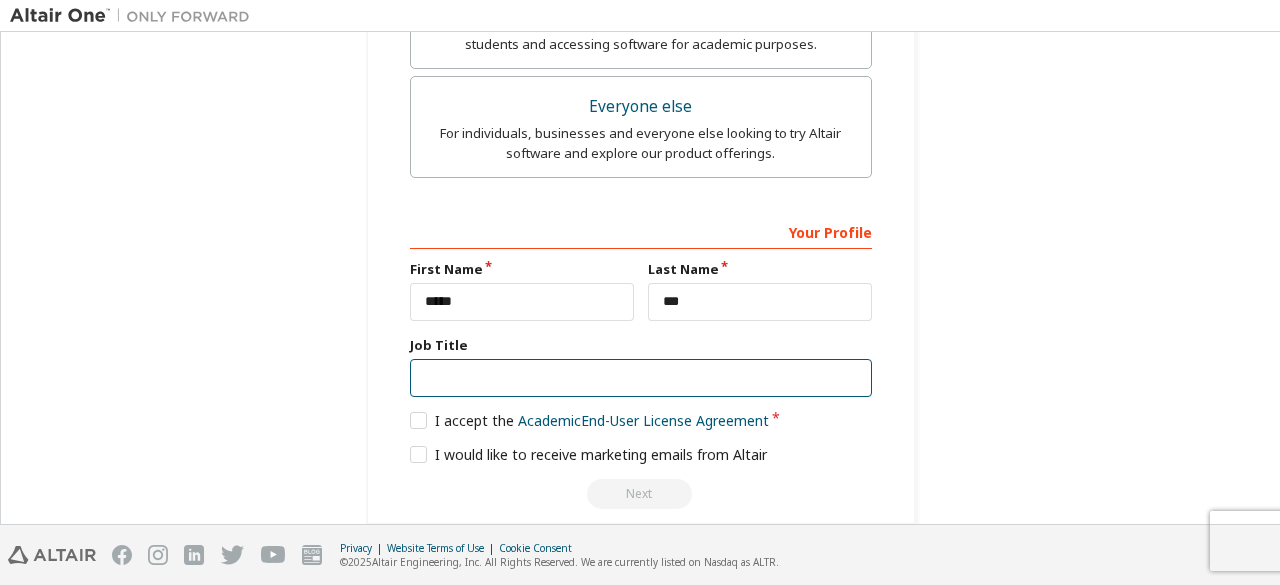 scroll, scrollTop: 736, scrollLeft: 0, axis: vertical 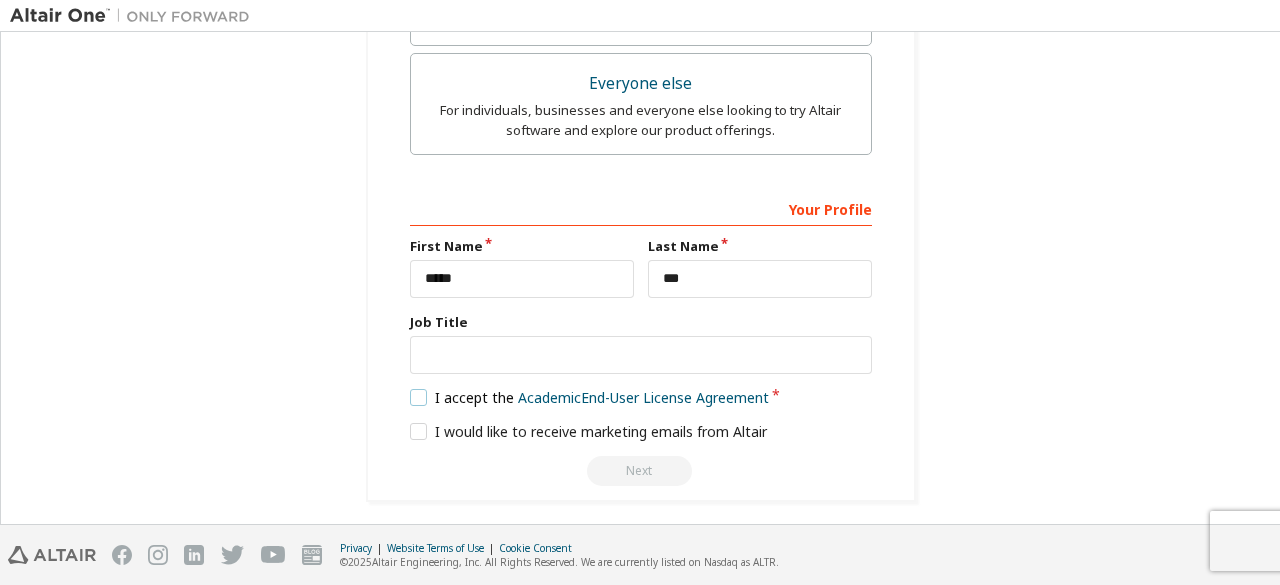click on "I accept the   Academic   End-User License Agreement" at bounding box center (590, 397) 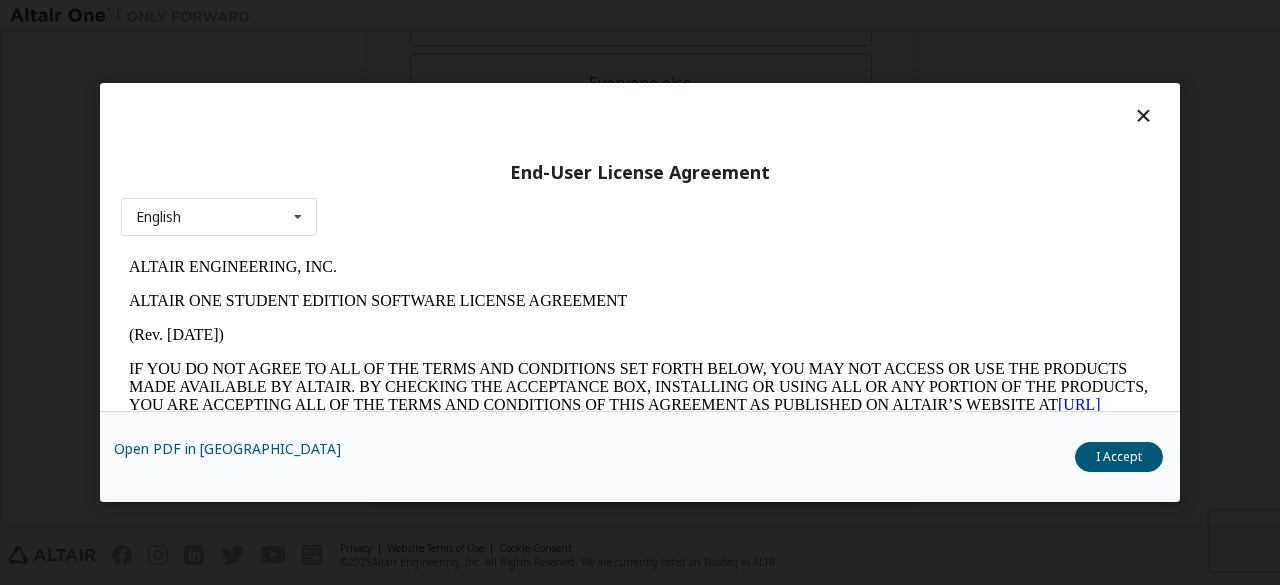 scroll, scrollTop: 0, scrollLeft: 0, axis: both 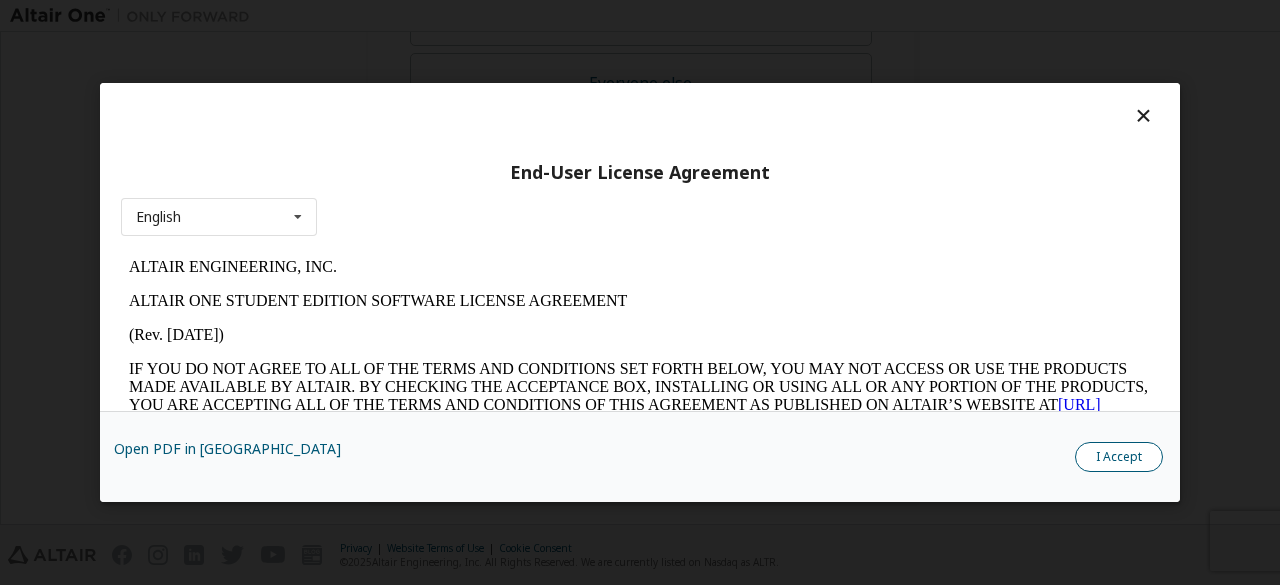 click on "I Accept" at bounding box center [1119, 457] 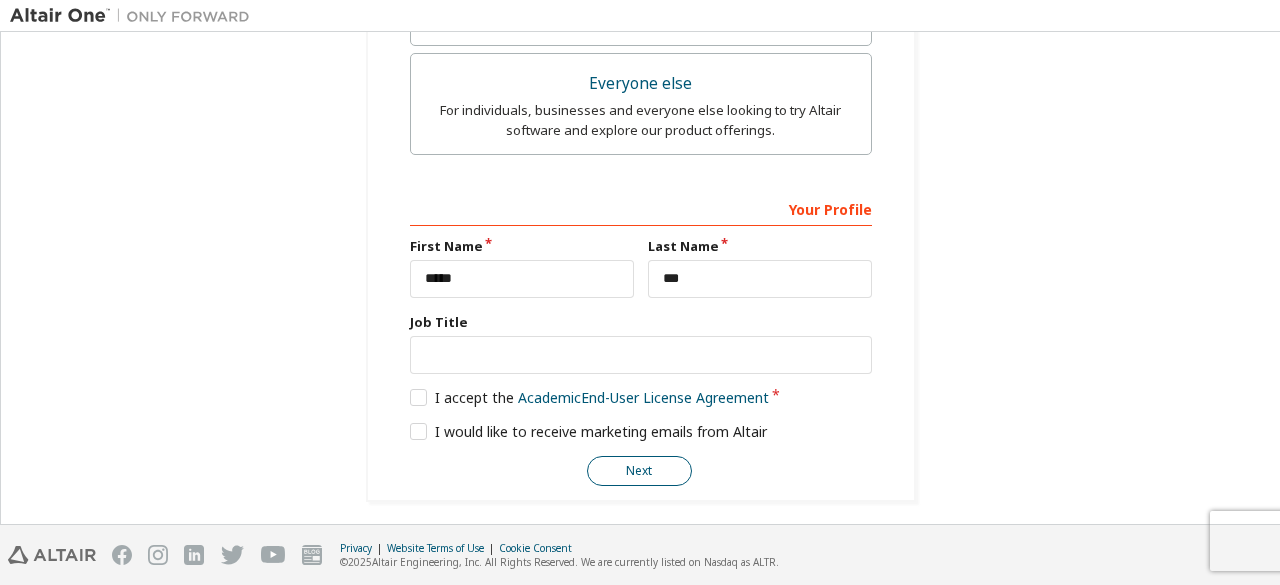 click on "Next" at bounding box center [639, 471] 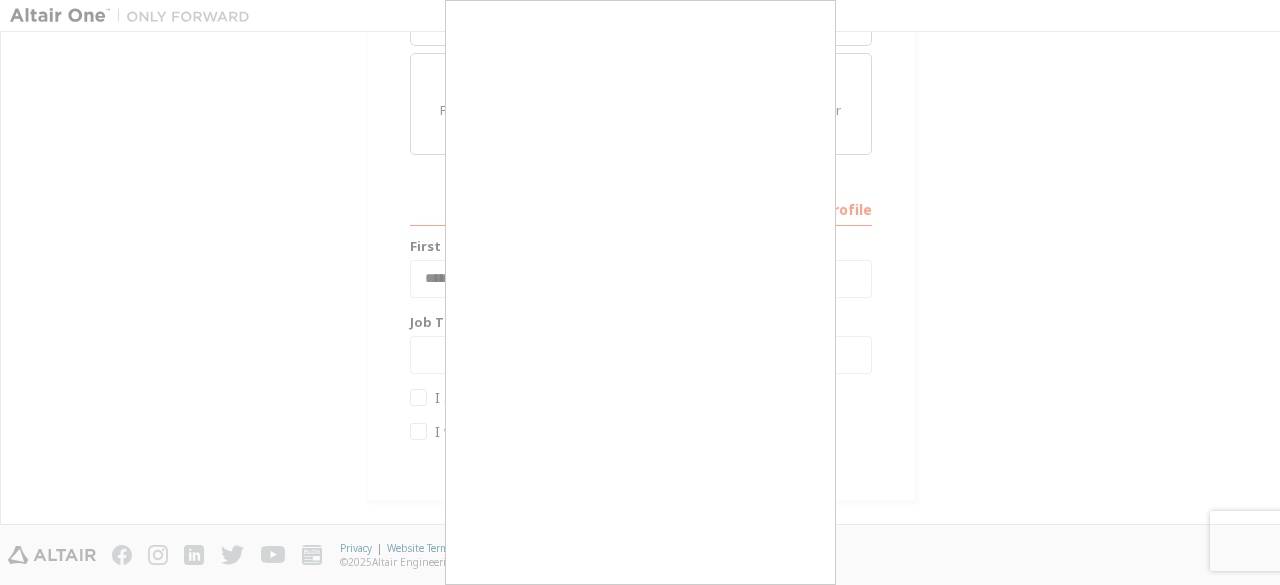 scroll, scrollTop: 16, scrollLeft: 0, axis: vertical 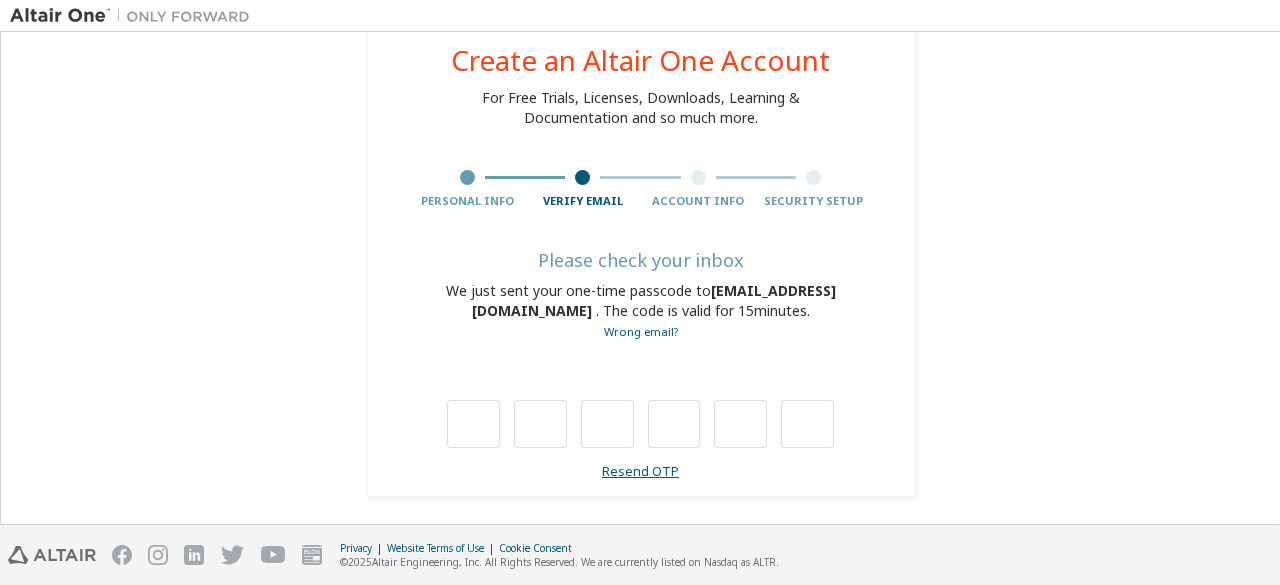 click on "Resend OTP" at bounding box center [640, 471] 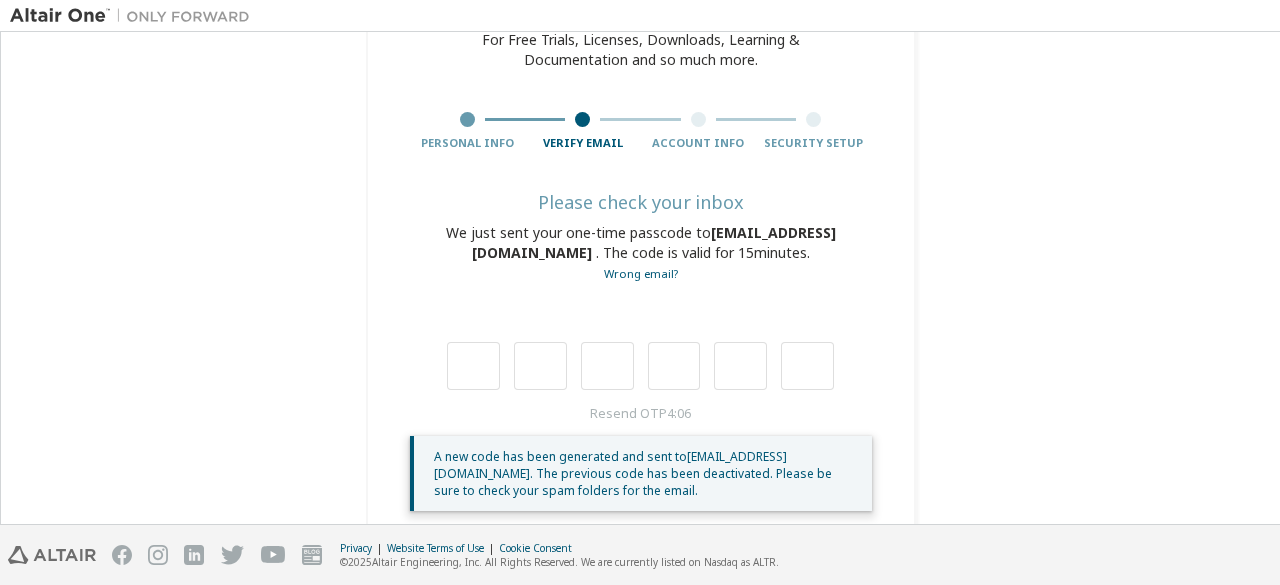 scroll, scrollTop: 146, scrollLeft: 0, axis: vertical 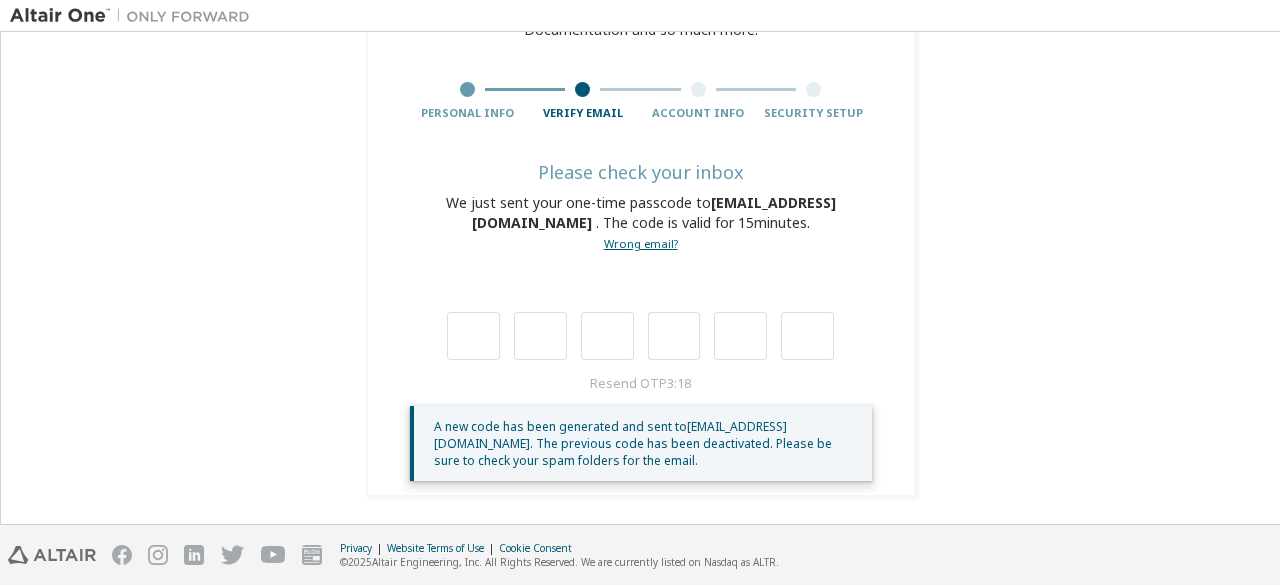 click on "Wrong email?" at bounding box center (641, 243) 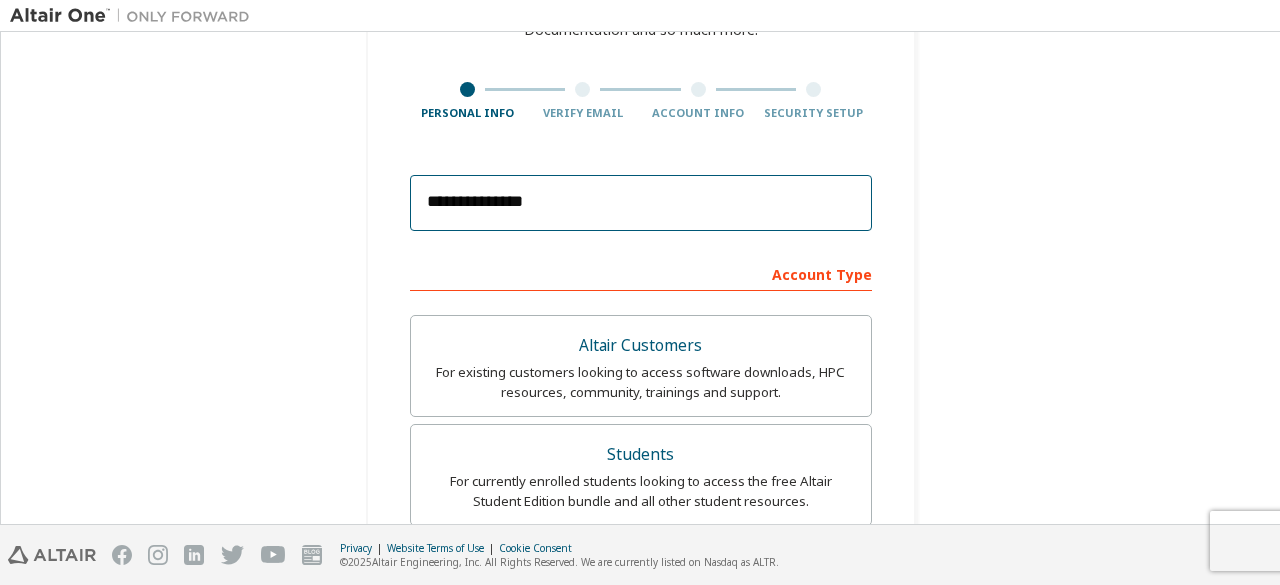 click on "**********" at bounding box center [641, 203] 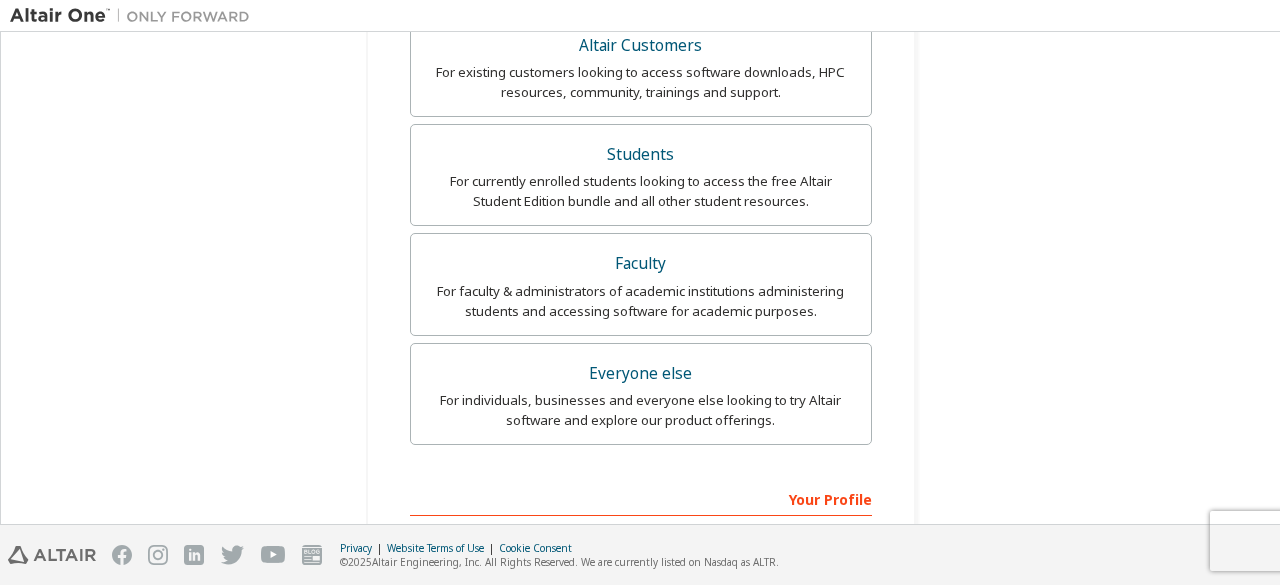 scroll, scrollTop: 736, scrollLeft: 0, axis: vertical 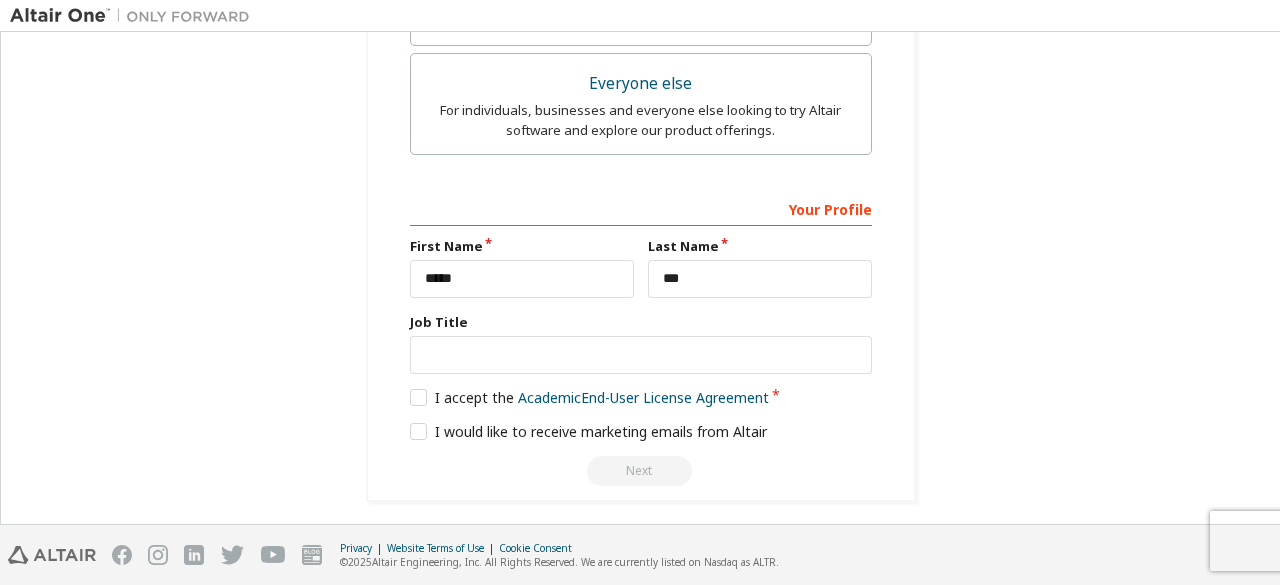 type on "**********" 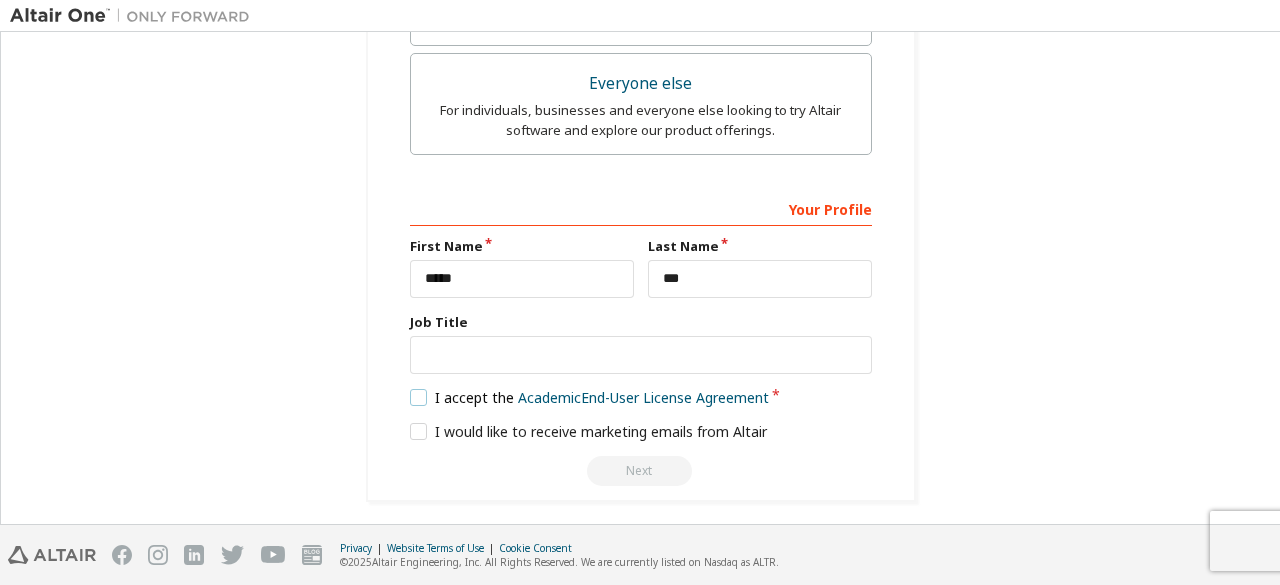 click on "I accept the   Academic   End-User License Agreement" at bounding box center [590, 397] 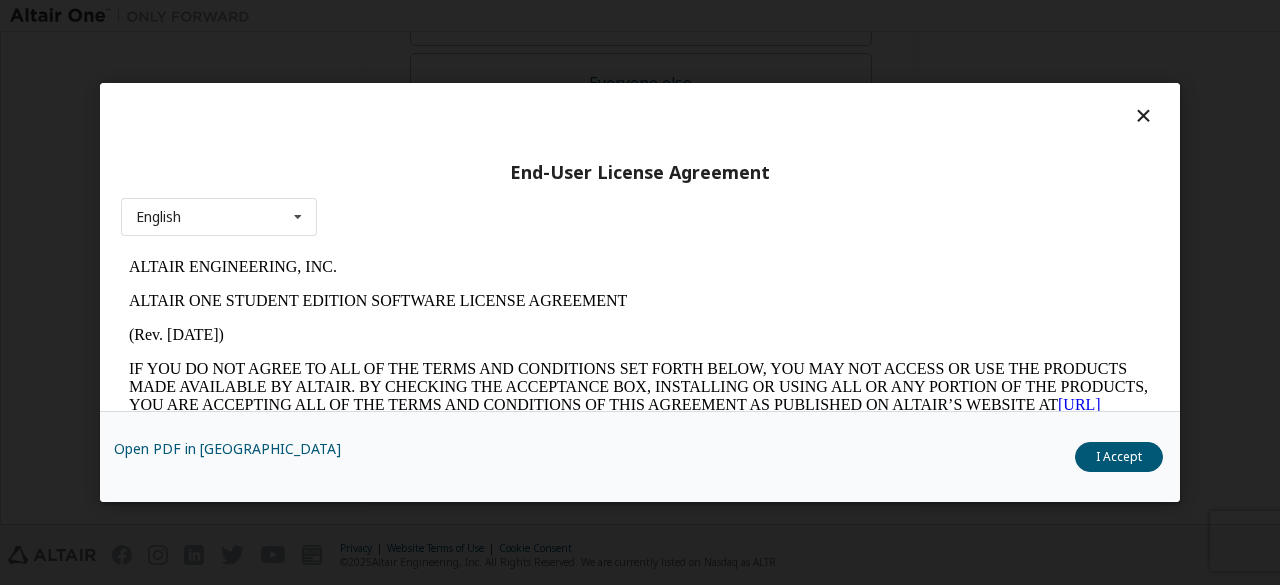 scroll, scrollTop: 0, scrollLeft: 0, axis: both 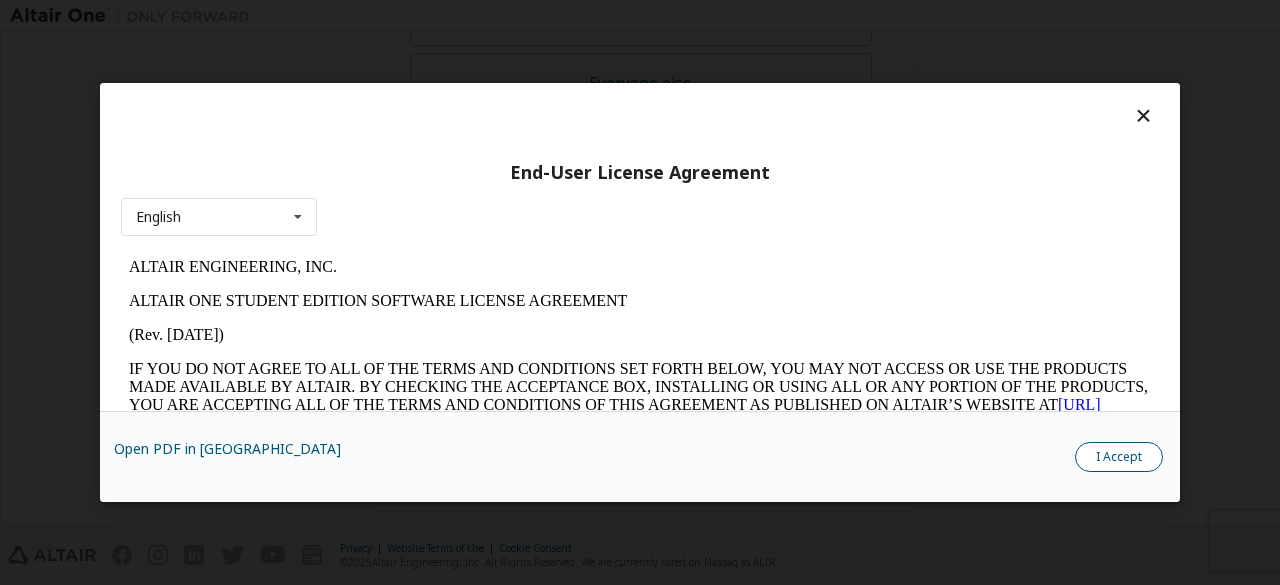 click on "I Accept" at bounding box center [1119, 457] 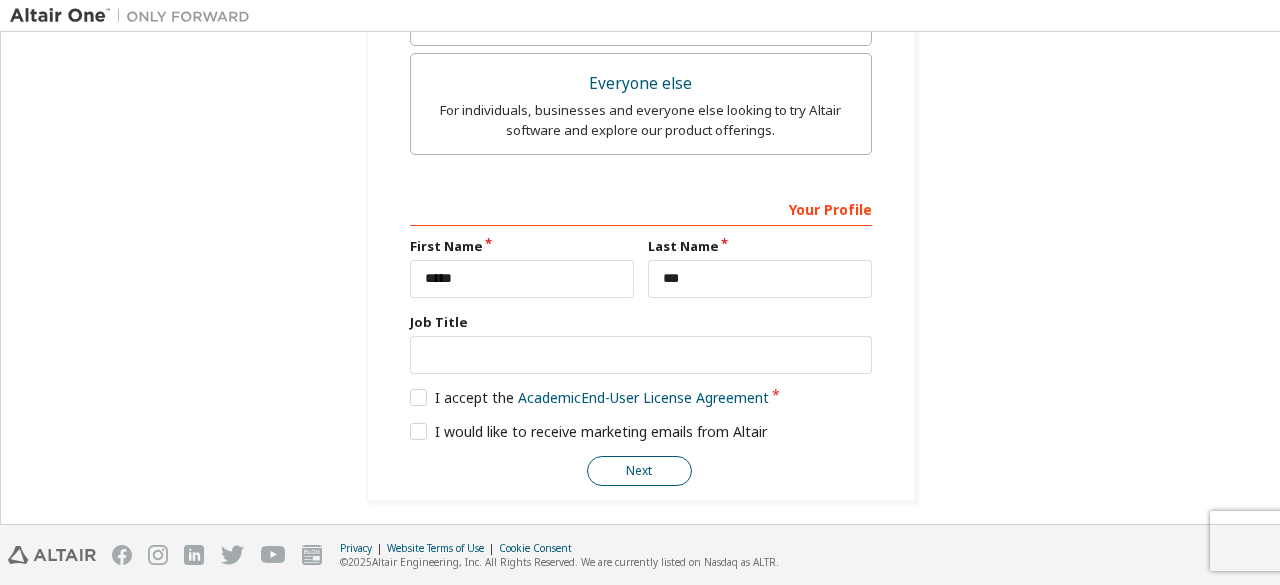 click on "Next" at bounding box center (639, 471) 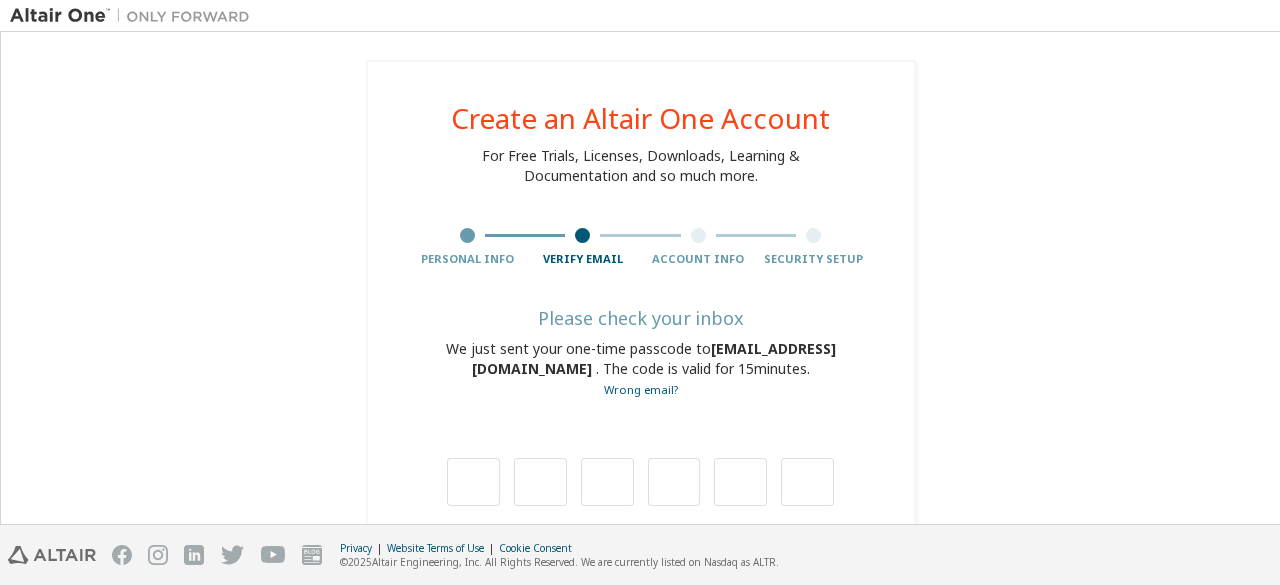 scroll, scrollTop: 58, scrollLeft: 0, axis: vertical 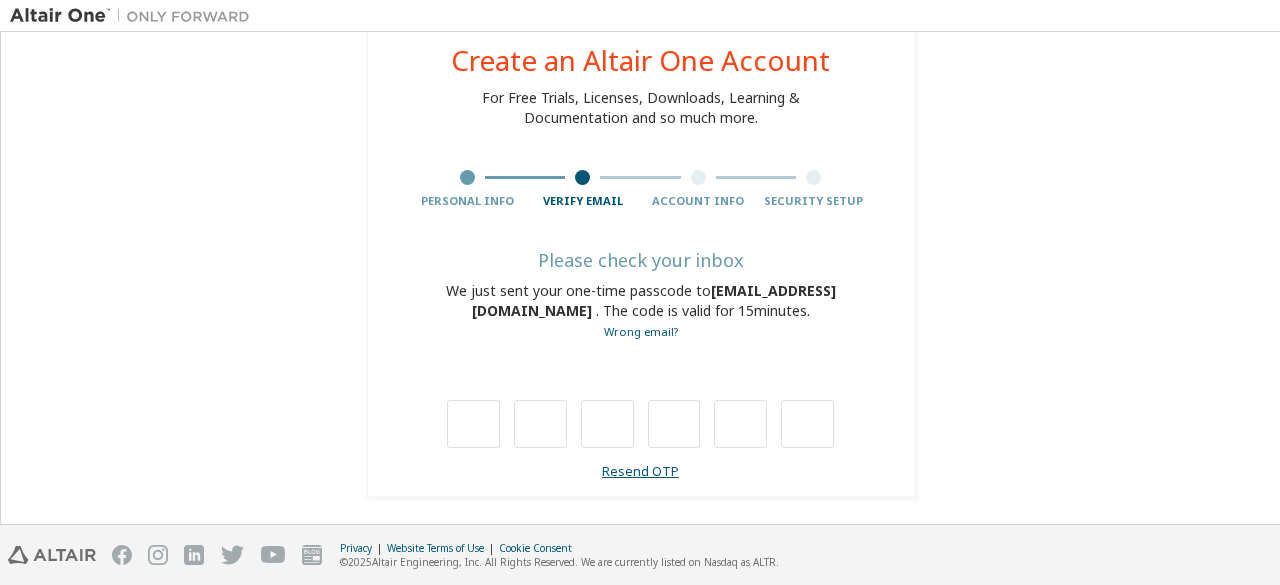 click on "Resend OTP" at bounding box center (640, 471) 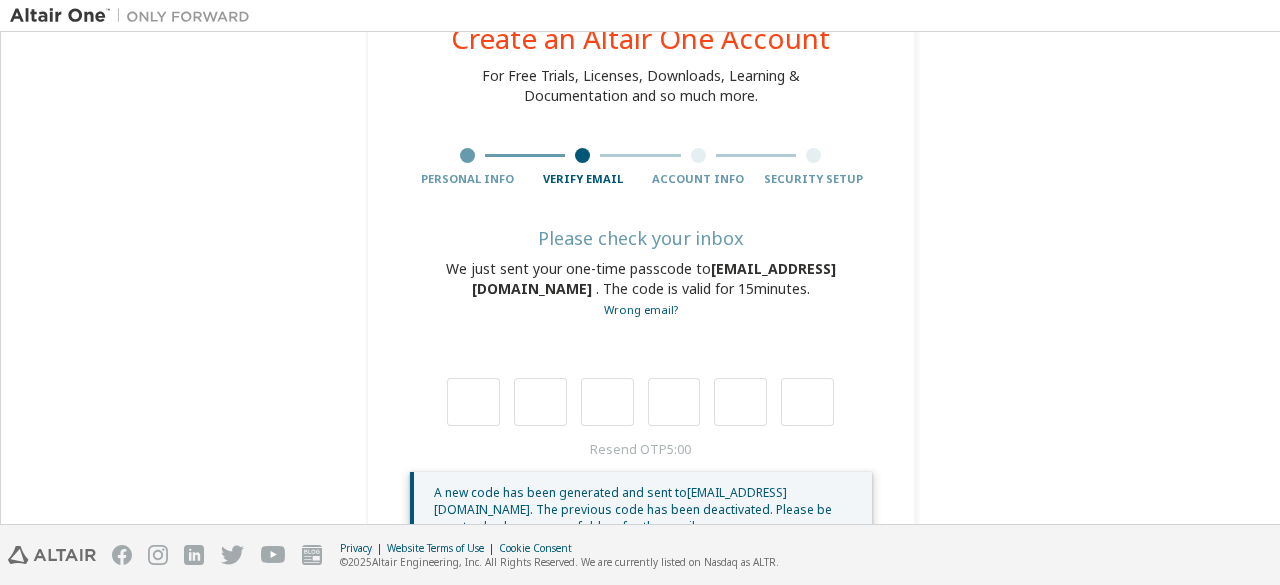 scroll, scrollTop: 146, scrollLeft: 0, axis: vertical 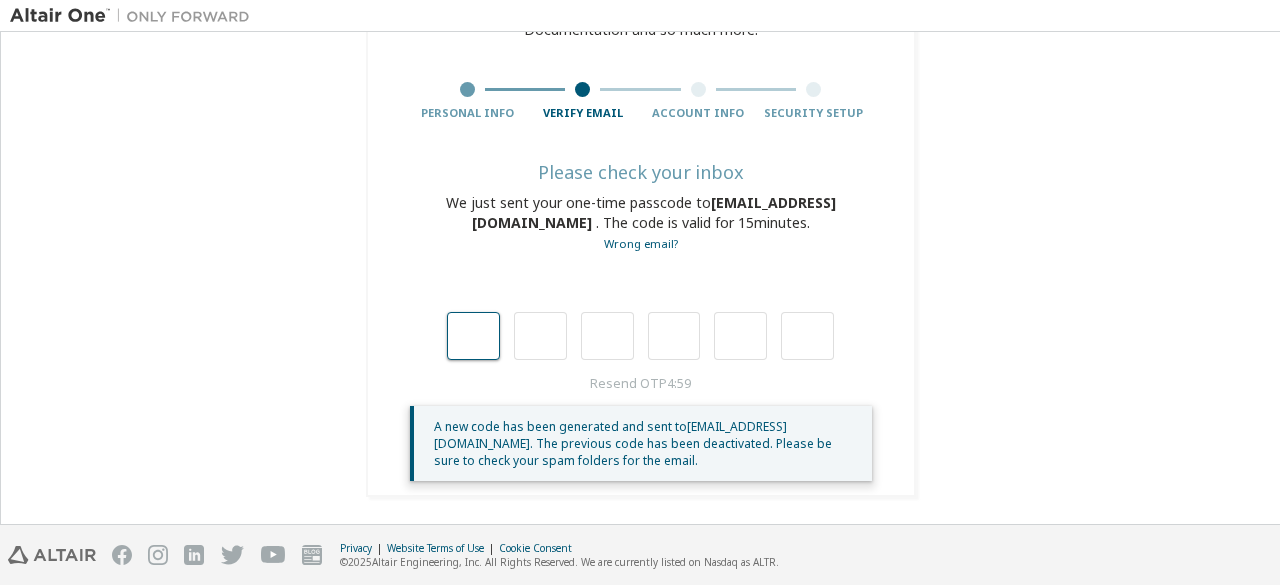 click at bounding box center (473, 336) 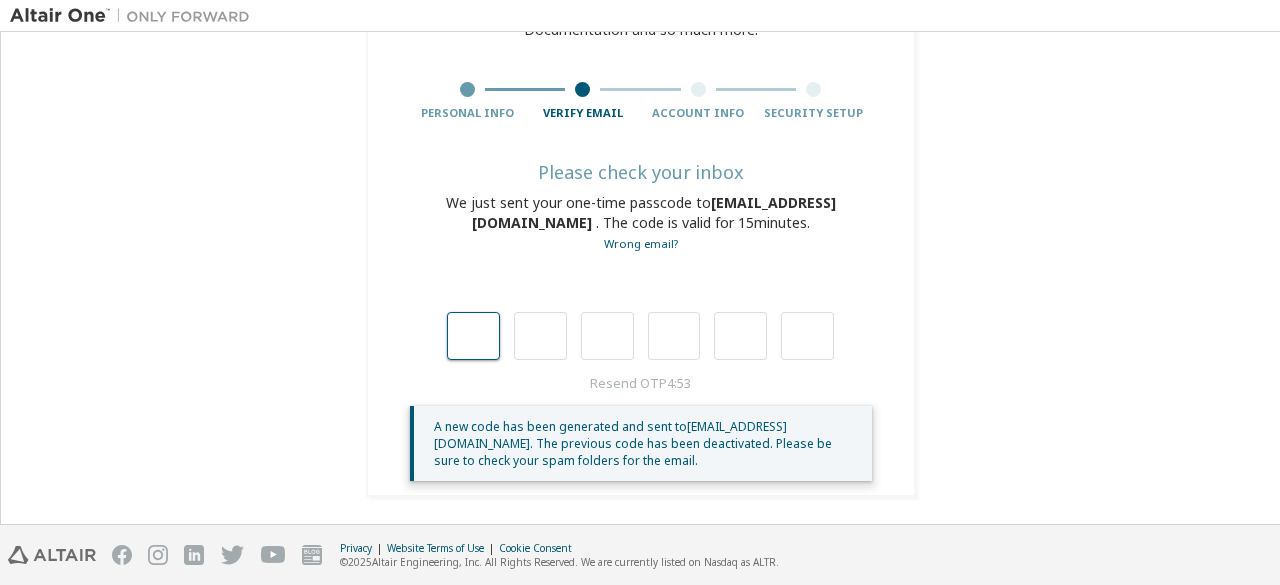 type on "*" 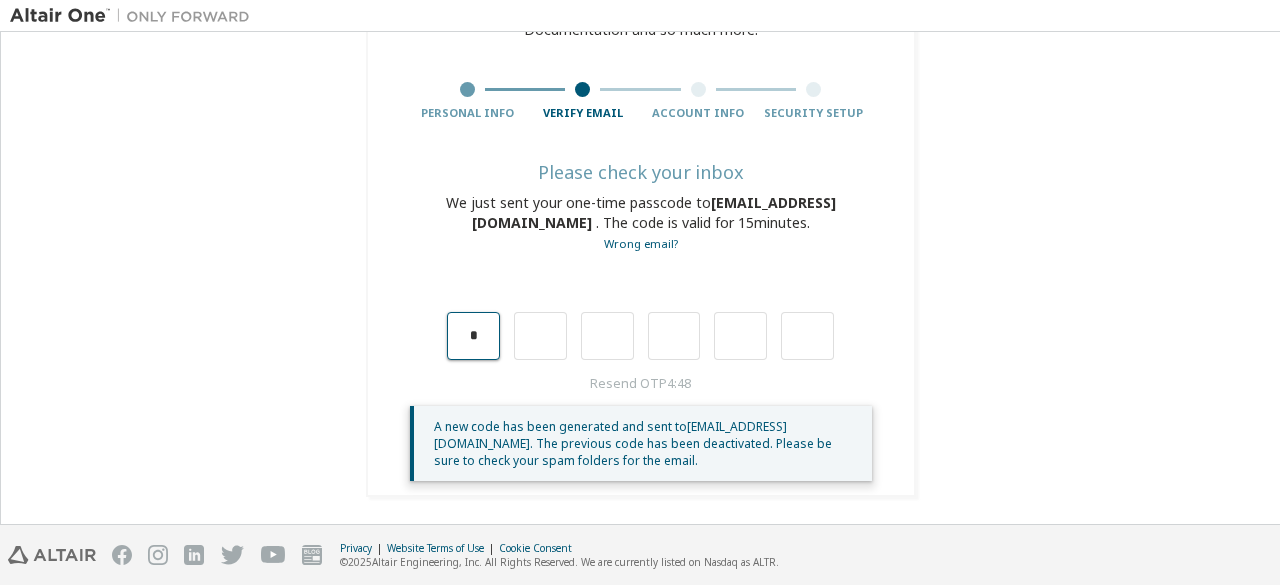 click on "*" at bounding box center (473, 336) 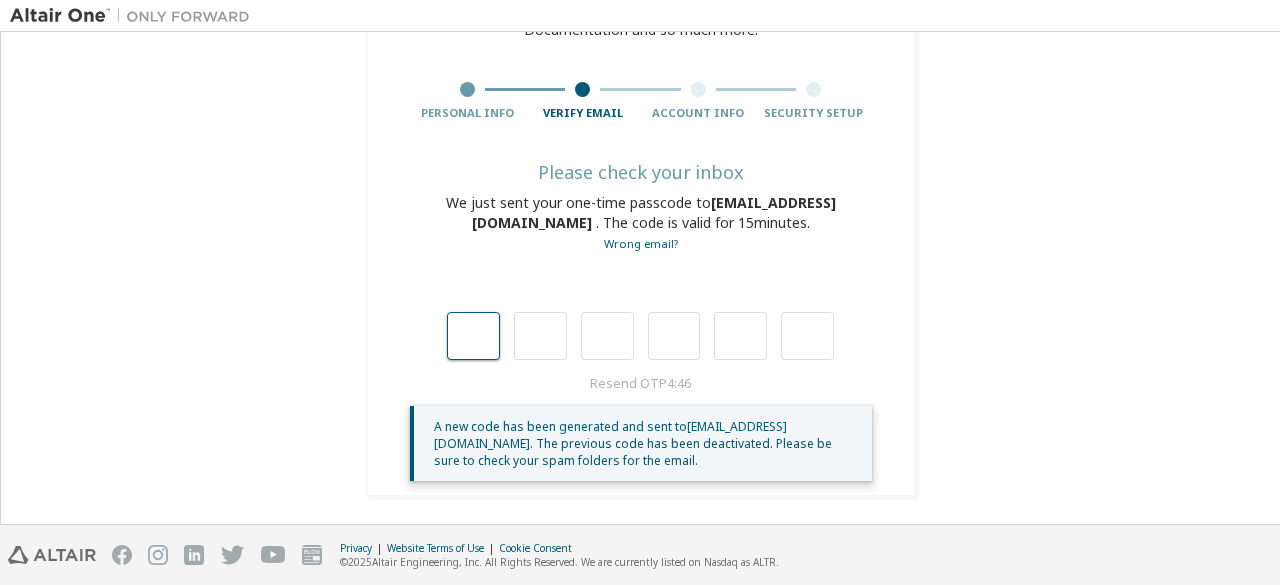 type on "*" 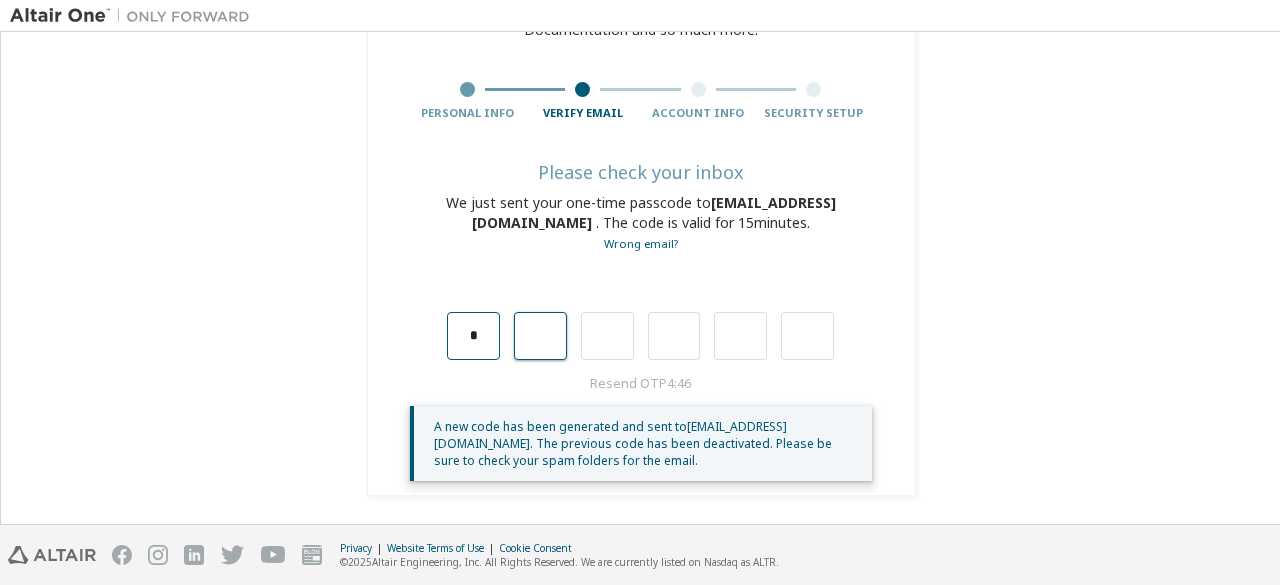 type on "*" 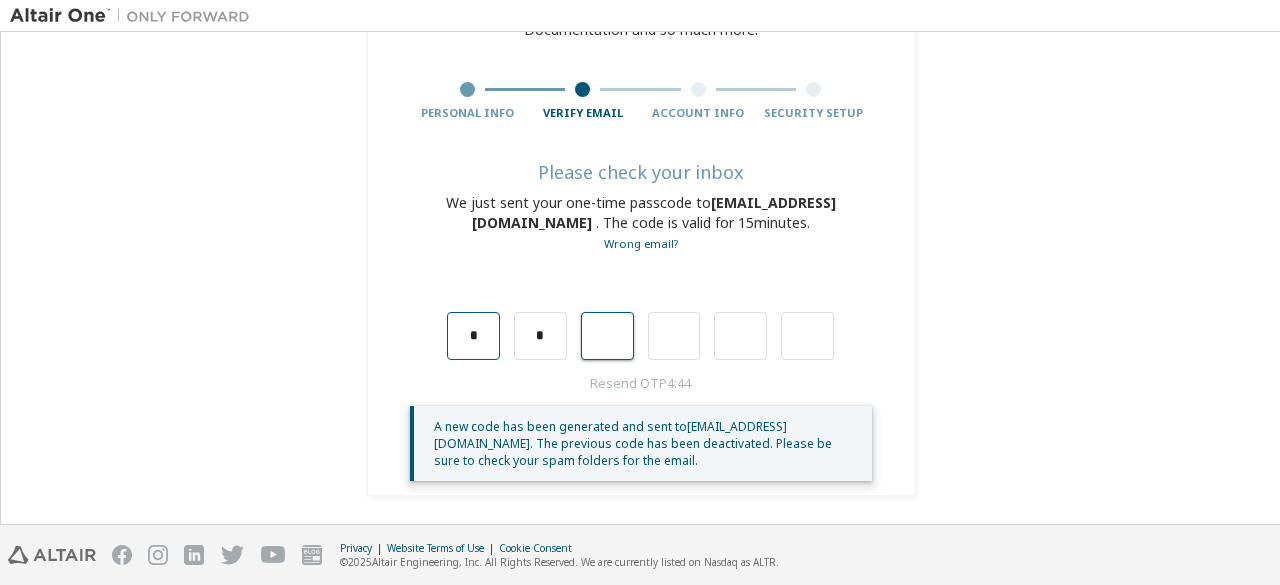type on "*" 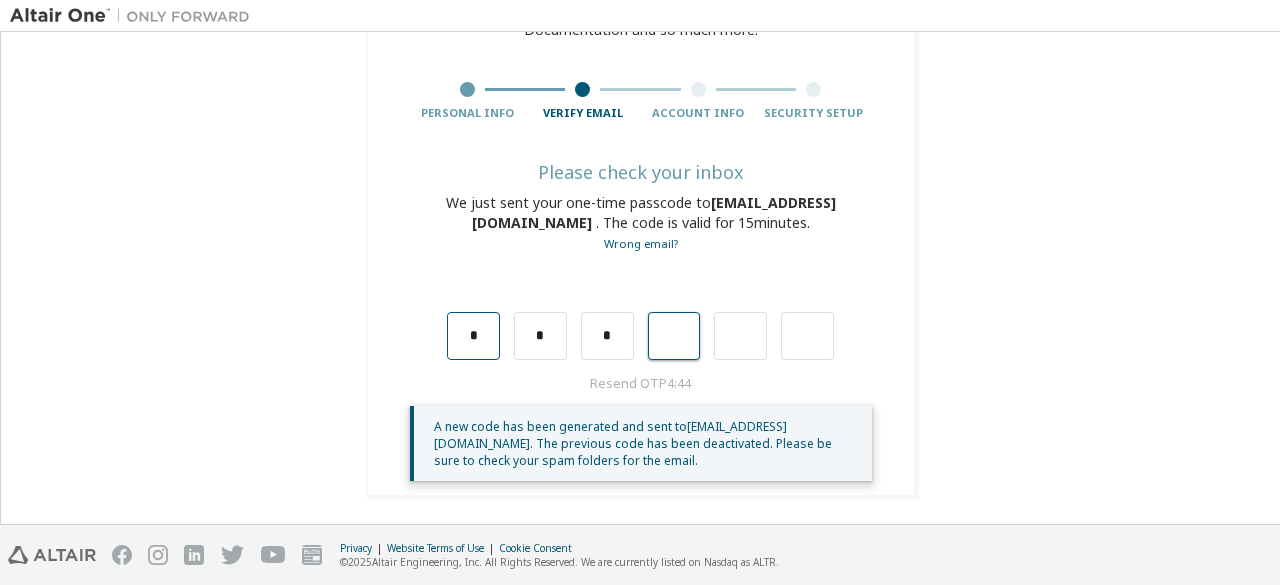 type on "*" 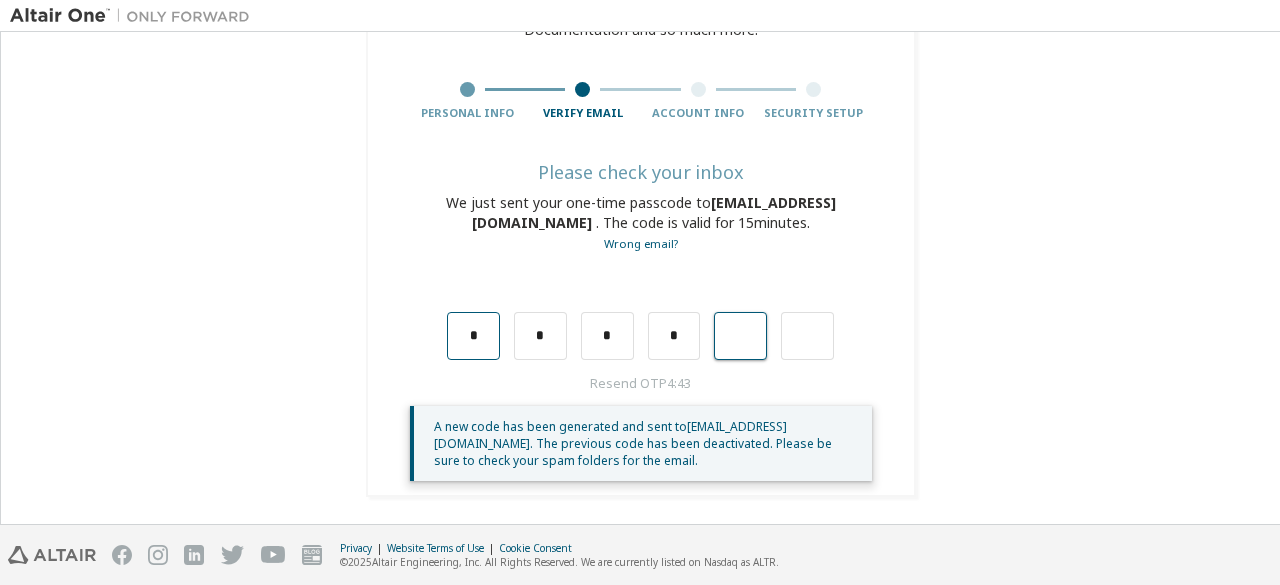 type on "*" 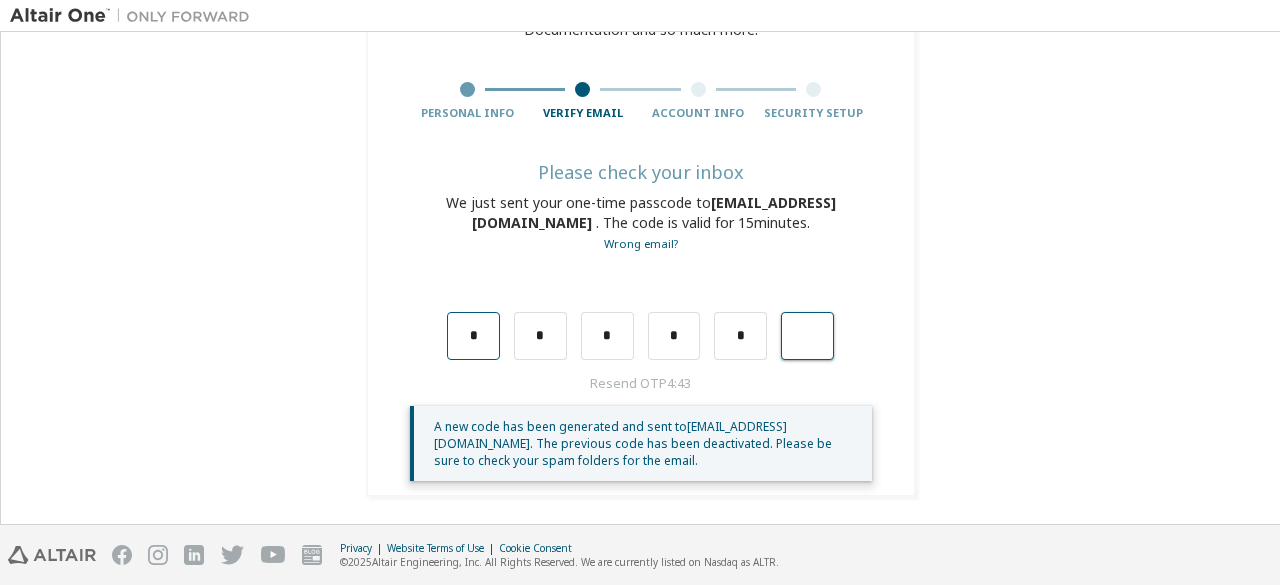 type on "*" 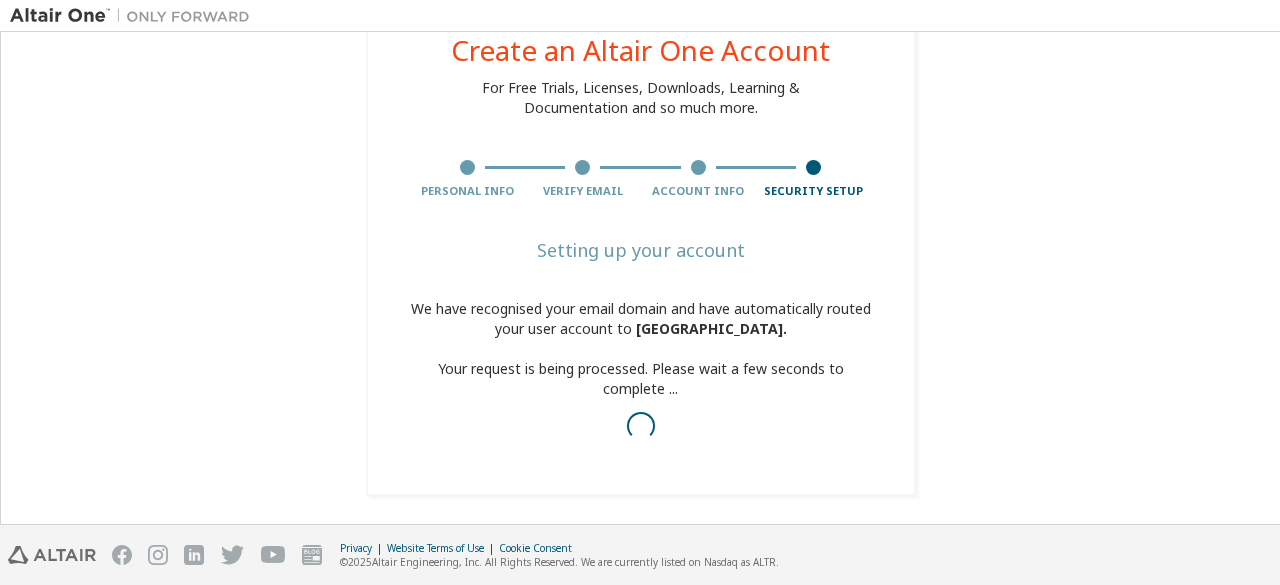 scroll, scrollTop: 74, scrollLeft: 0, axis: vertical 